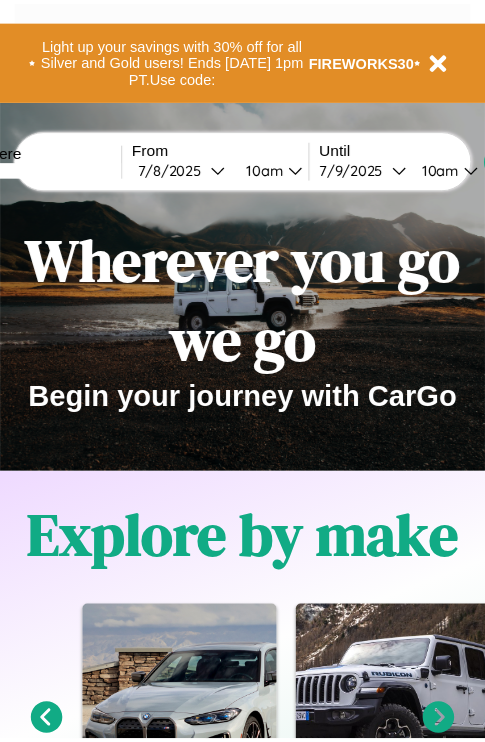 scroll, scrollTop: 0, scrollLeft: 0, axis: both 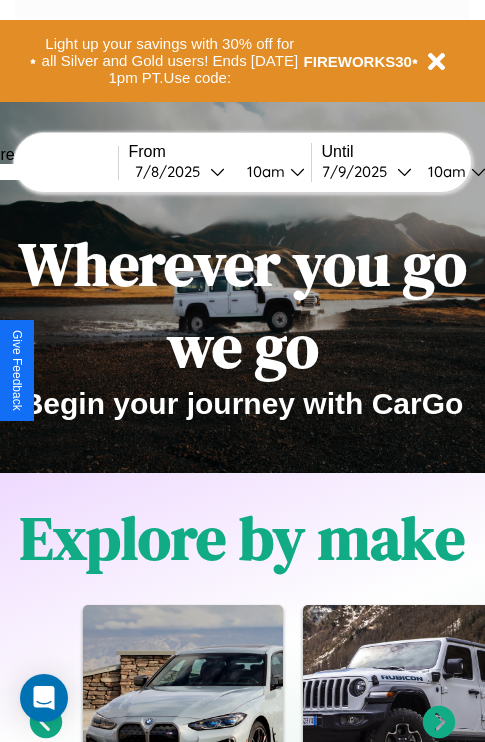 click at bounding box center [43, 172] 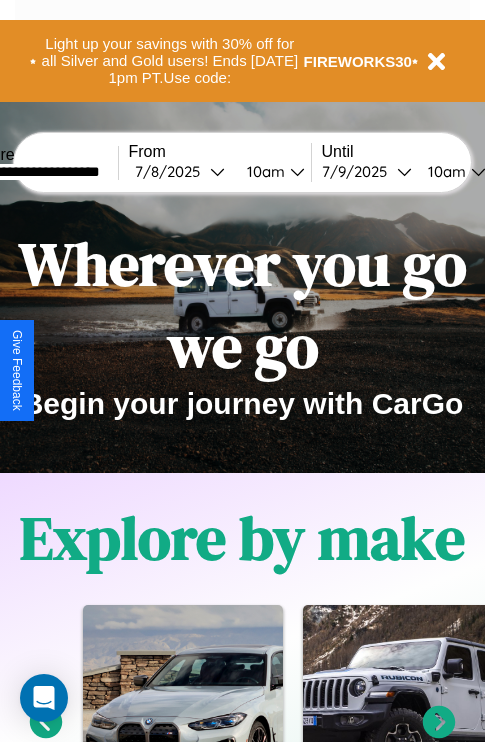 type on "**********" 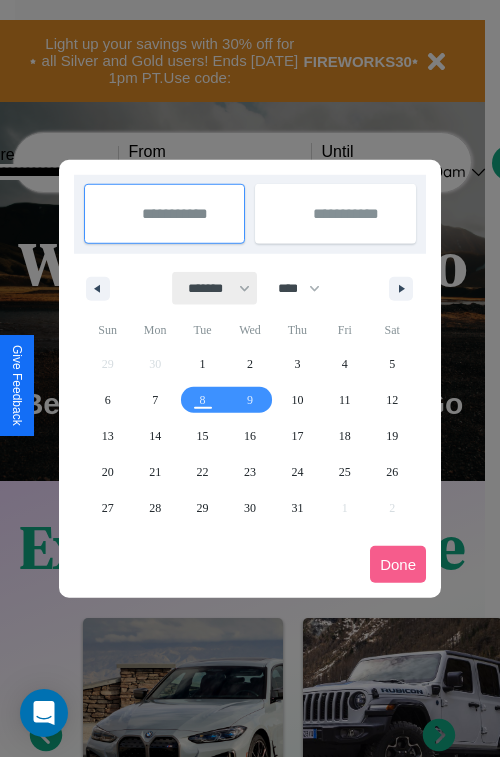 click on "******* ******** ***** ***** *** **** **** ****** ********* ******* ******** ********" at bounding box center (215, 288) 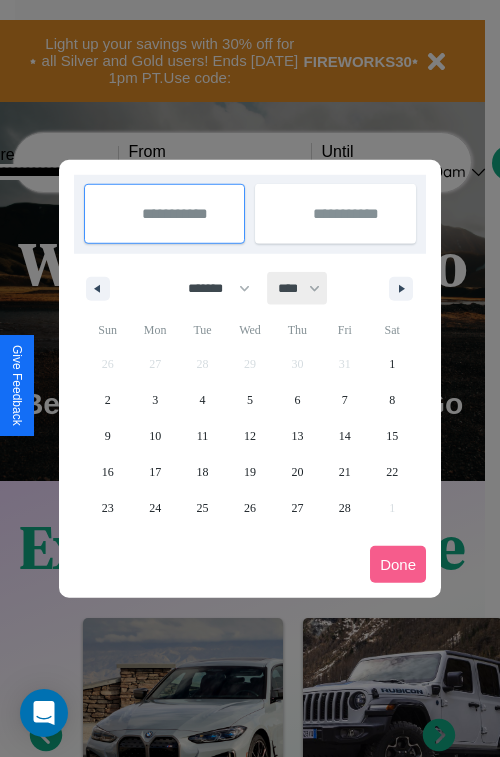 click on "**** **** **** **** **** **** **** **** **** **** **** **** **** **** **** **** **** **** **** **** **** **** **** **** **** **** **** **** **** **** **** **** **** **** **** **** **** **** **** **** **** **** **** **** **** **** **** **** **** **** **** **** **** **** **** **** **** **** **** **** **** **** **** **** **** **** **** **** **** **** **** **** **** **** **** **** **** **** **** **** **** **** **** **** **** **** **** **** **** **** **** **** **** **** **** **** **** **** **** **** **** **** **** **** **** **** **** **** **** **** **** **** **** **** **** **** **** **** **** **** ****" at bounding box center (298, 288) 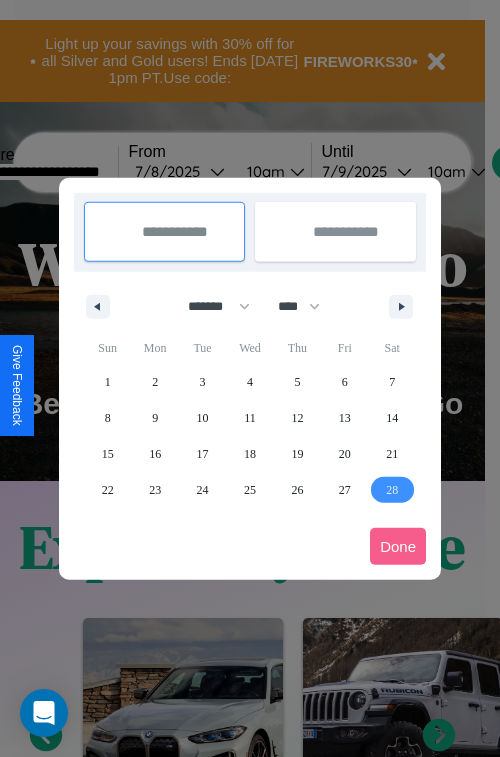 click on "28" at bounding box center (392, 490) 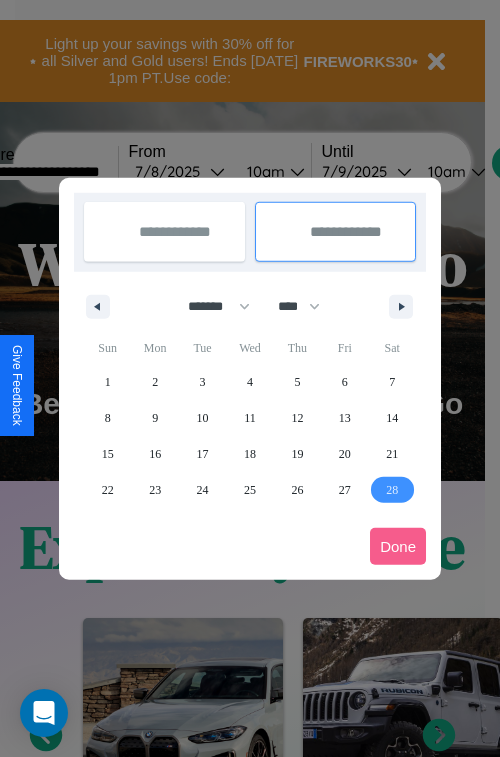 type on "**********" 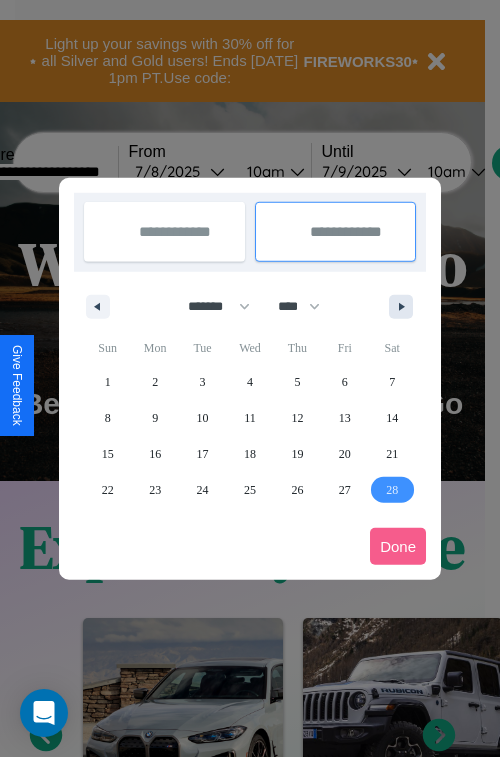 click at bounding box center (405, 307) 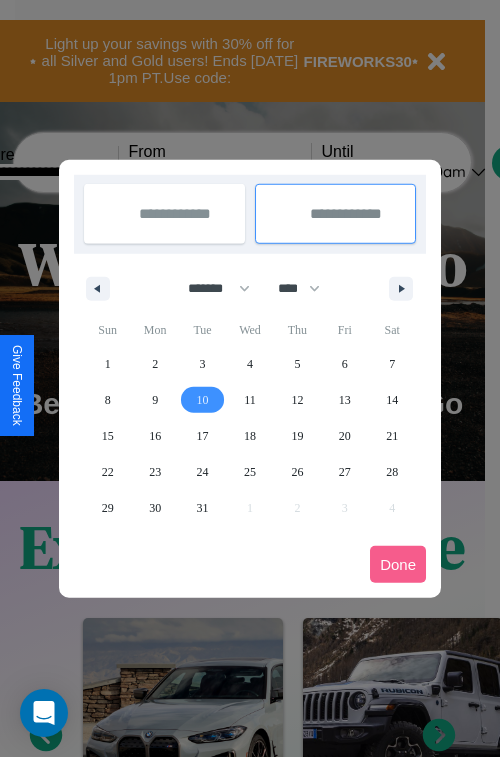 click on "10" at bounding box center (203, 400) 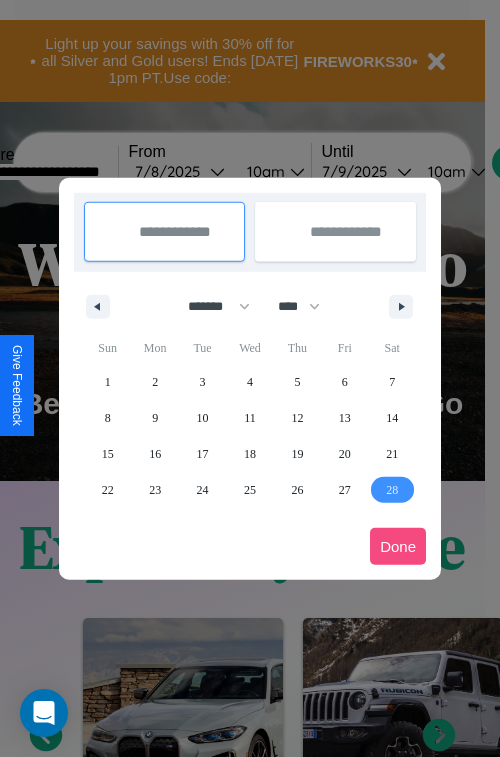 click on "Done" at bounding box center [398, 546] 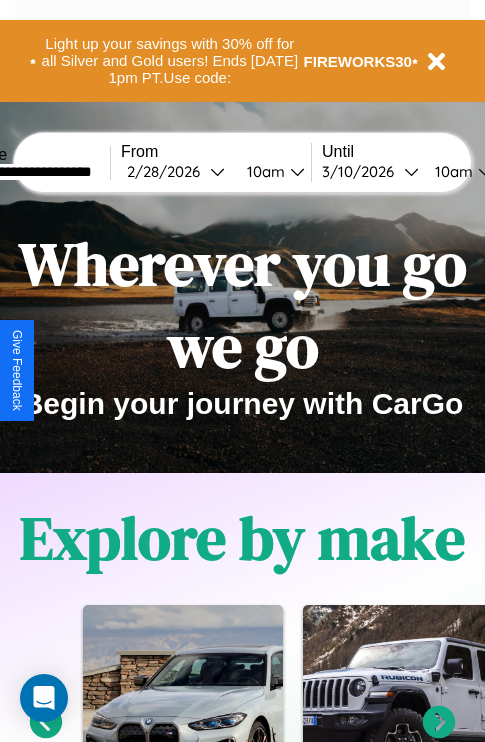scroll, scrollTop: 0, scrollLeft: 75, axis: horizontal 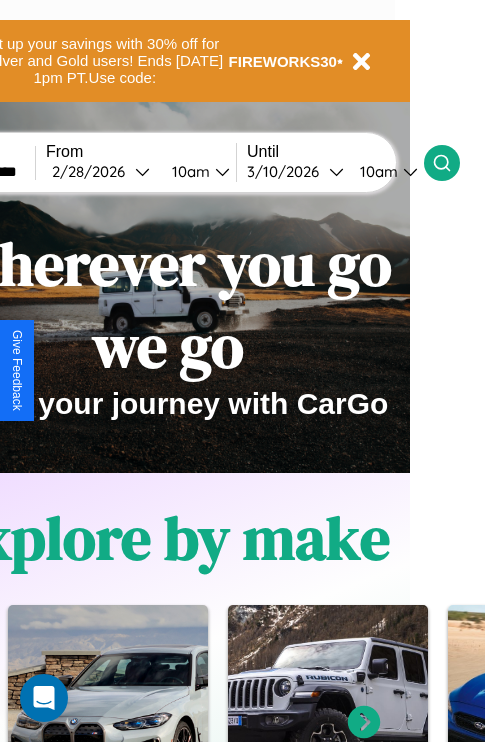 click 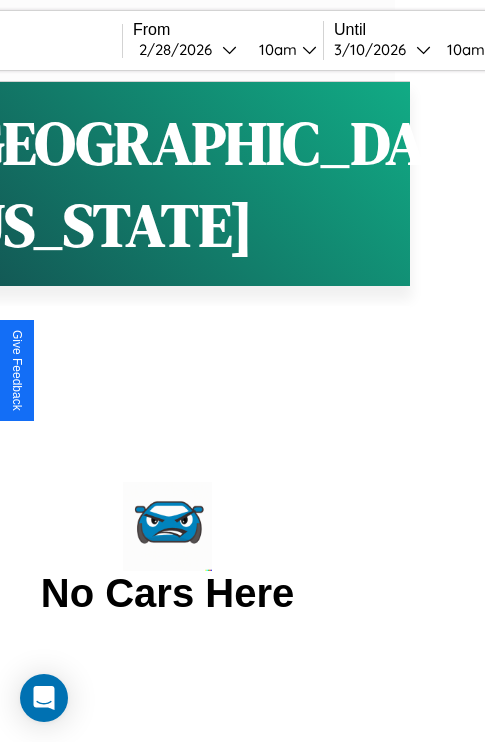 scroll, scrollTop: 0, scrollLeft: 0, axis: both 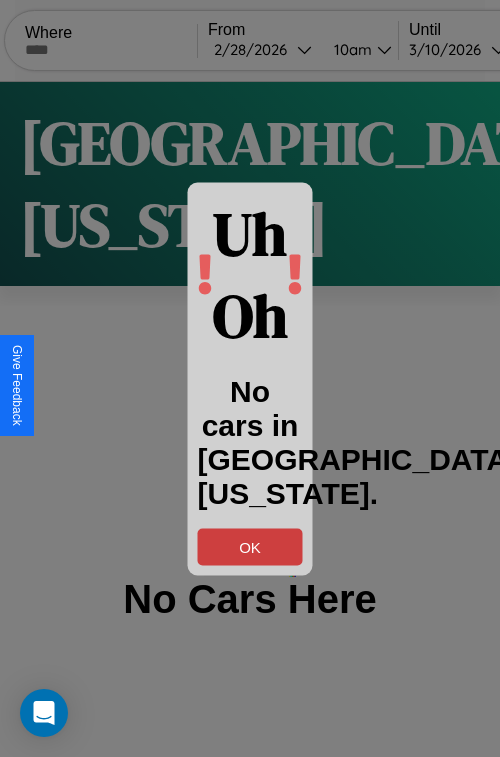 click on "OK" at bounding box center [250, 546] 